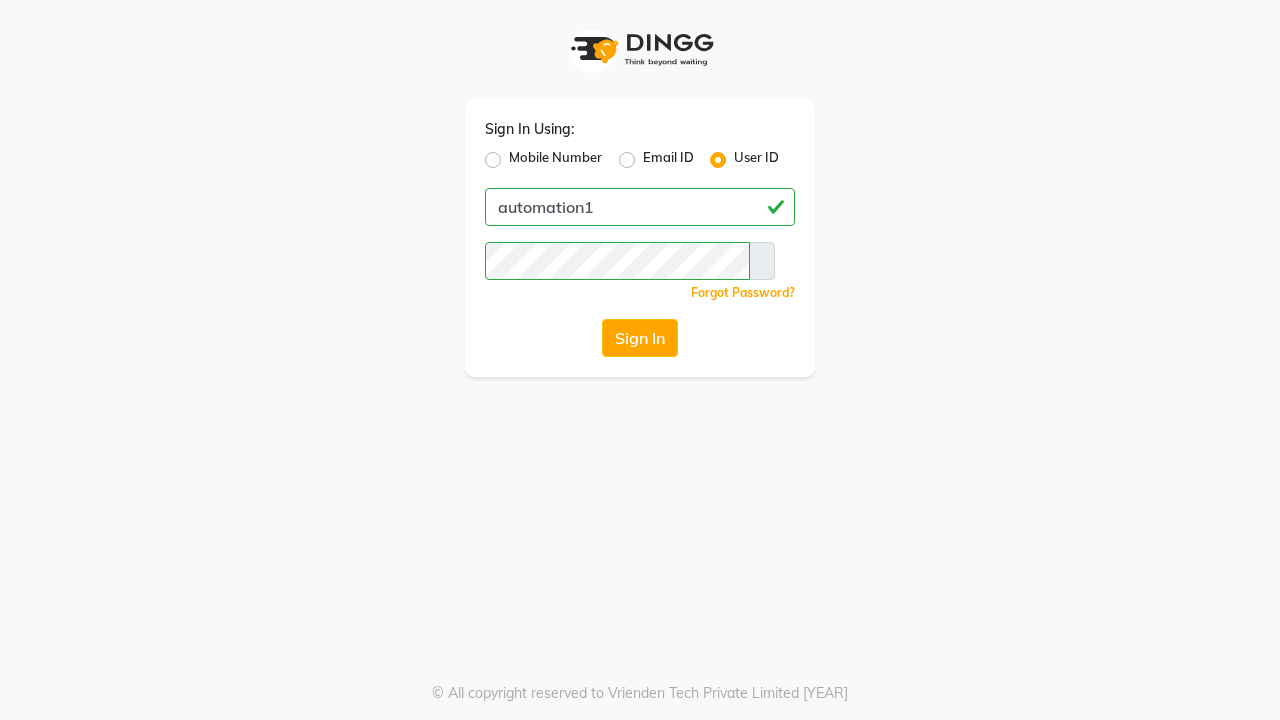 scroll, scrollTop: 0, scrollLeft: 0, axis: both 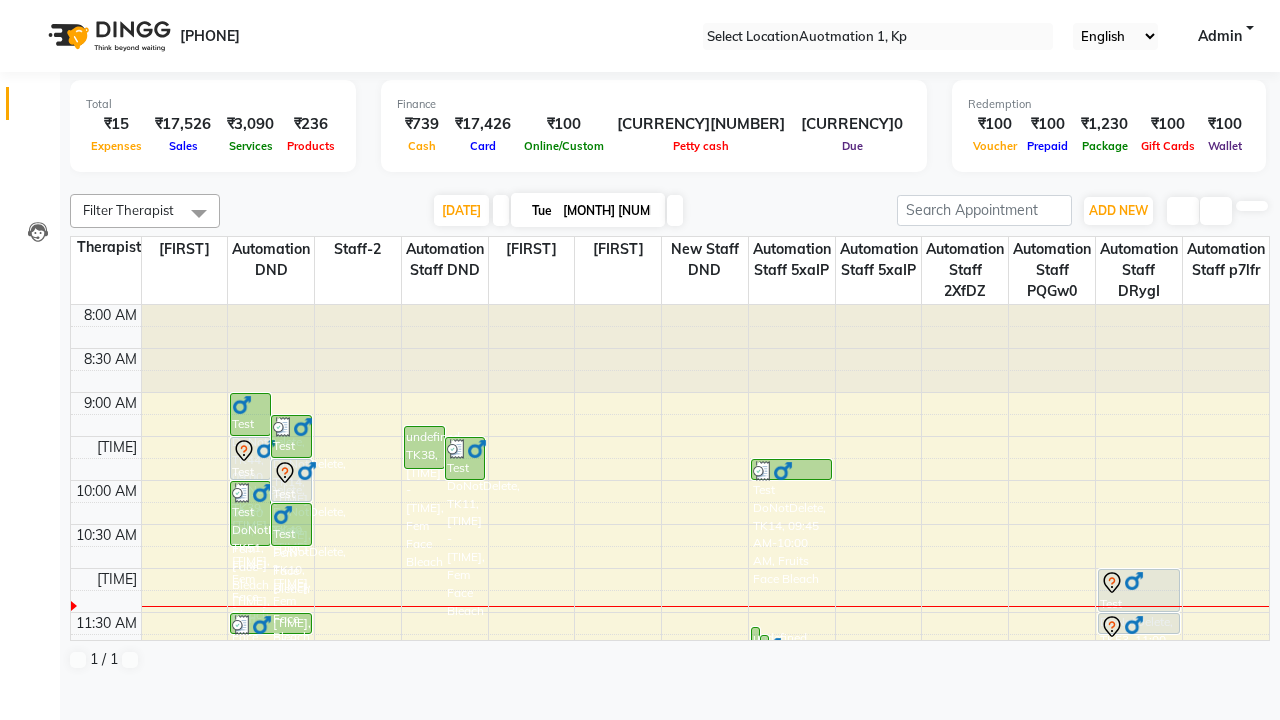 click at bounding box center (31, 8) 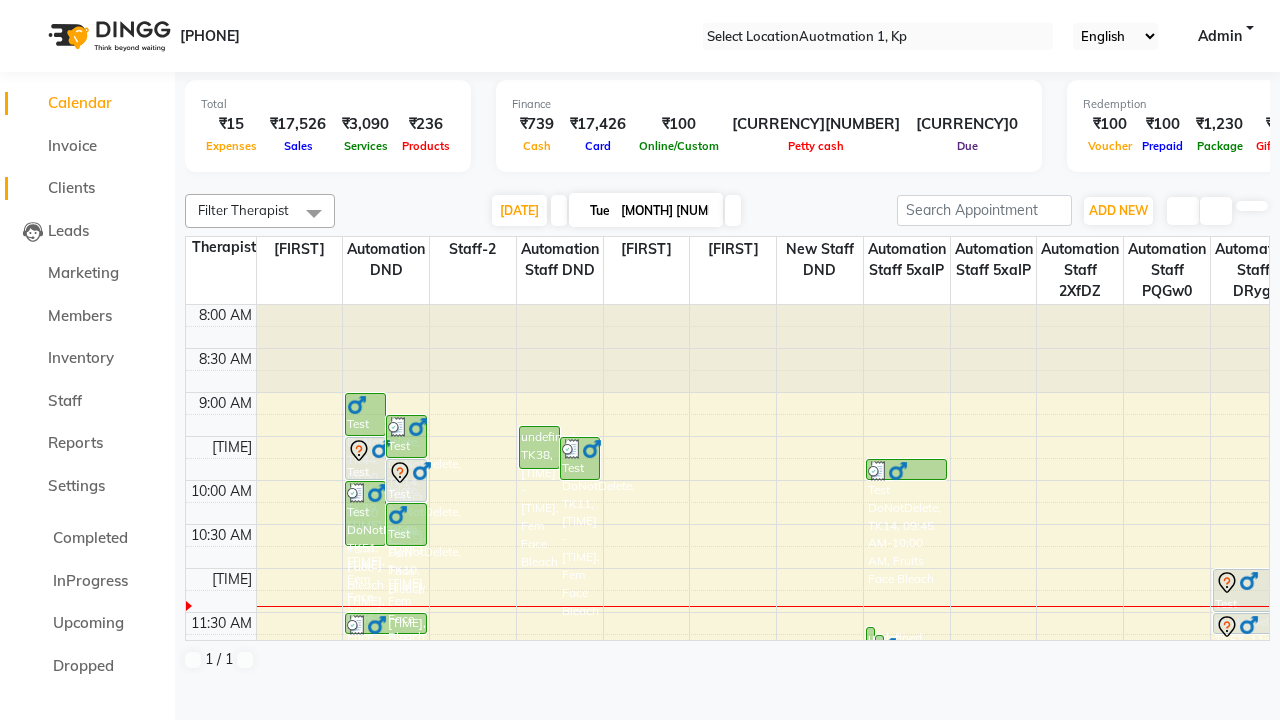 click on "[CLIENT_TYPE]" at bounding box center [71, 187] 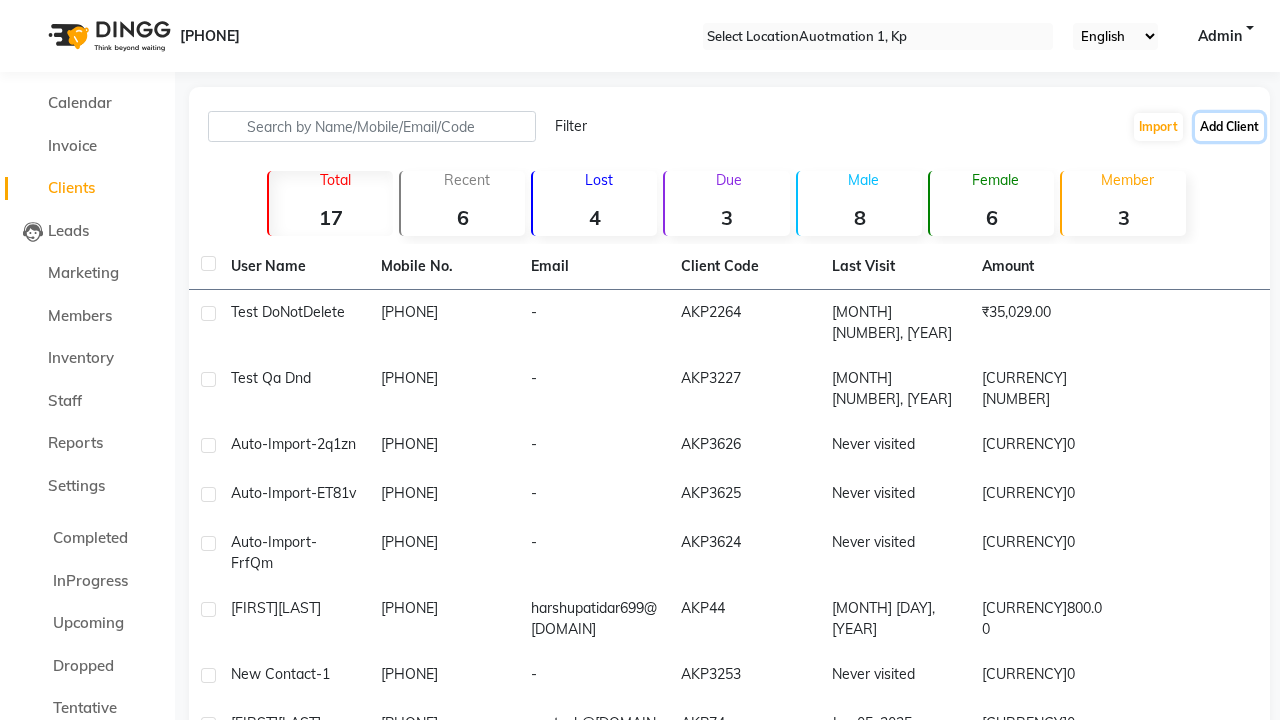 click on "[CLIENT_TYPE]" at bounding box center (1229, 127) 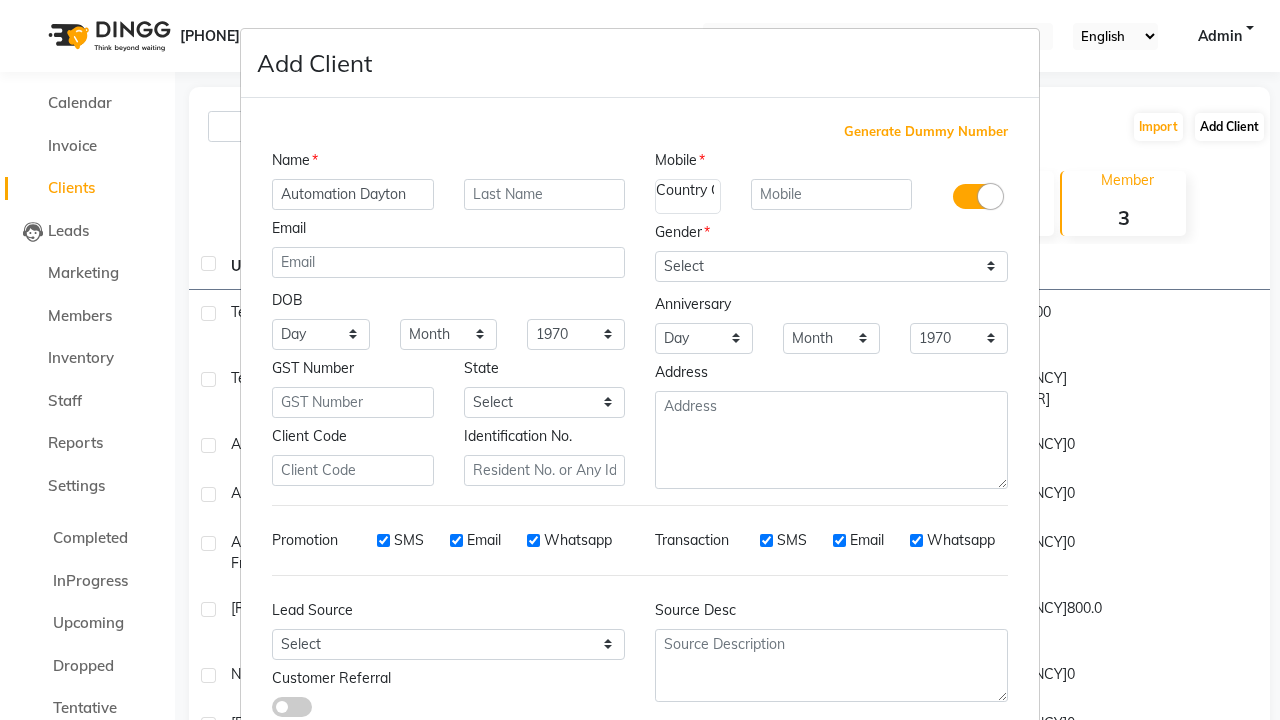 type on "[CLIENT_TYPE]" 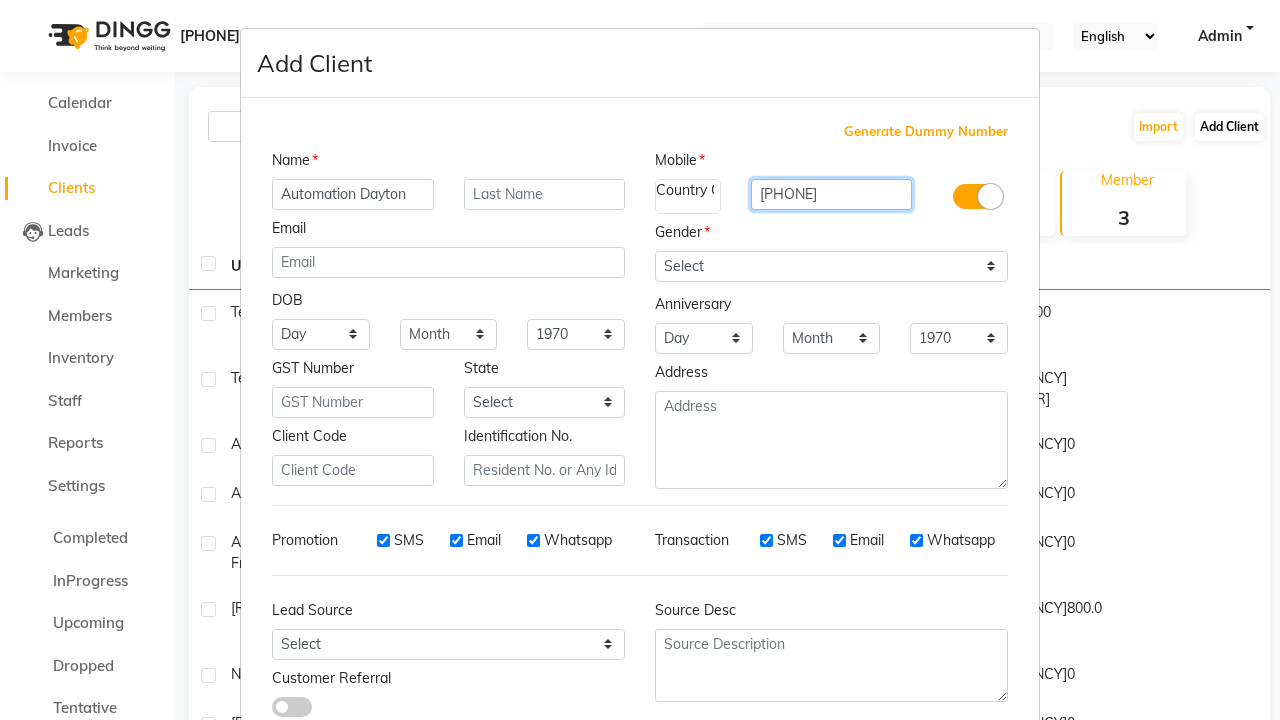 type on "[CLIENT_TYPE]" 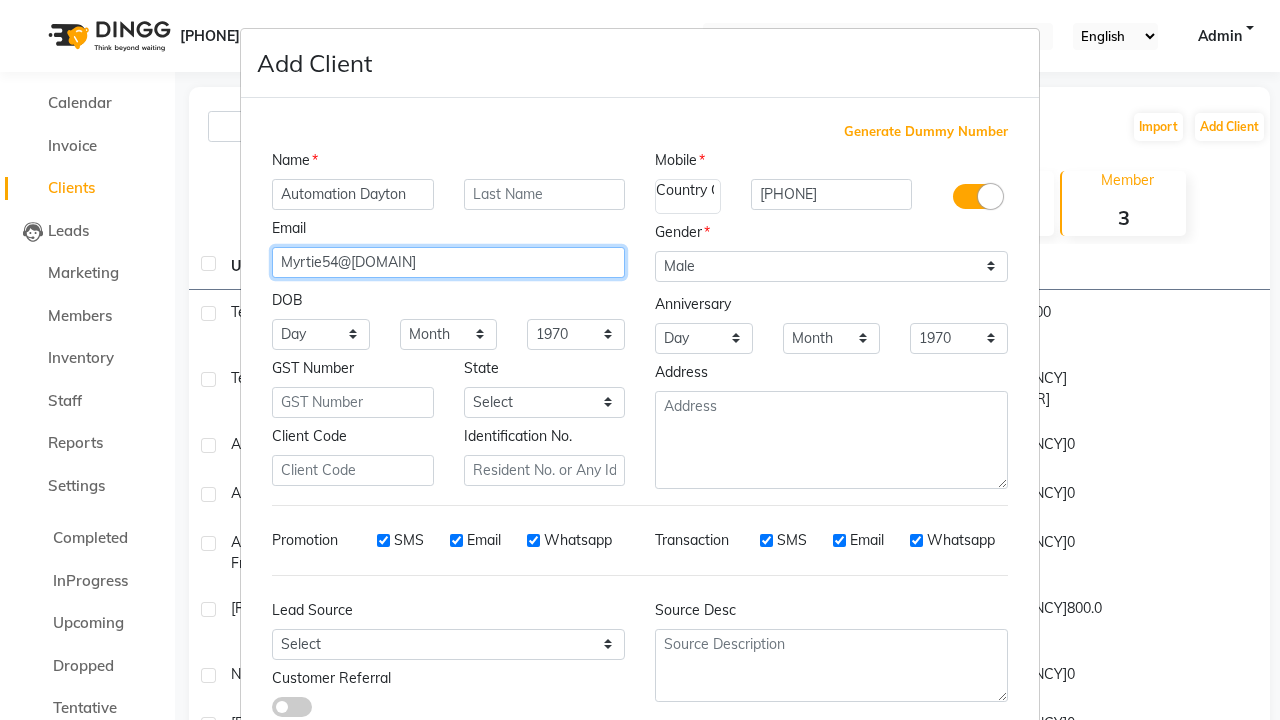 type on "[CLIENT_TYPE]" 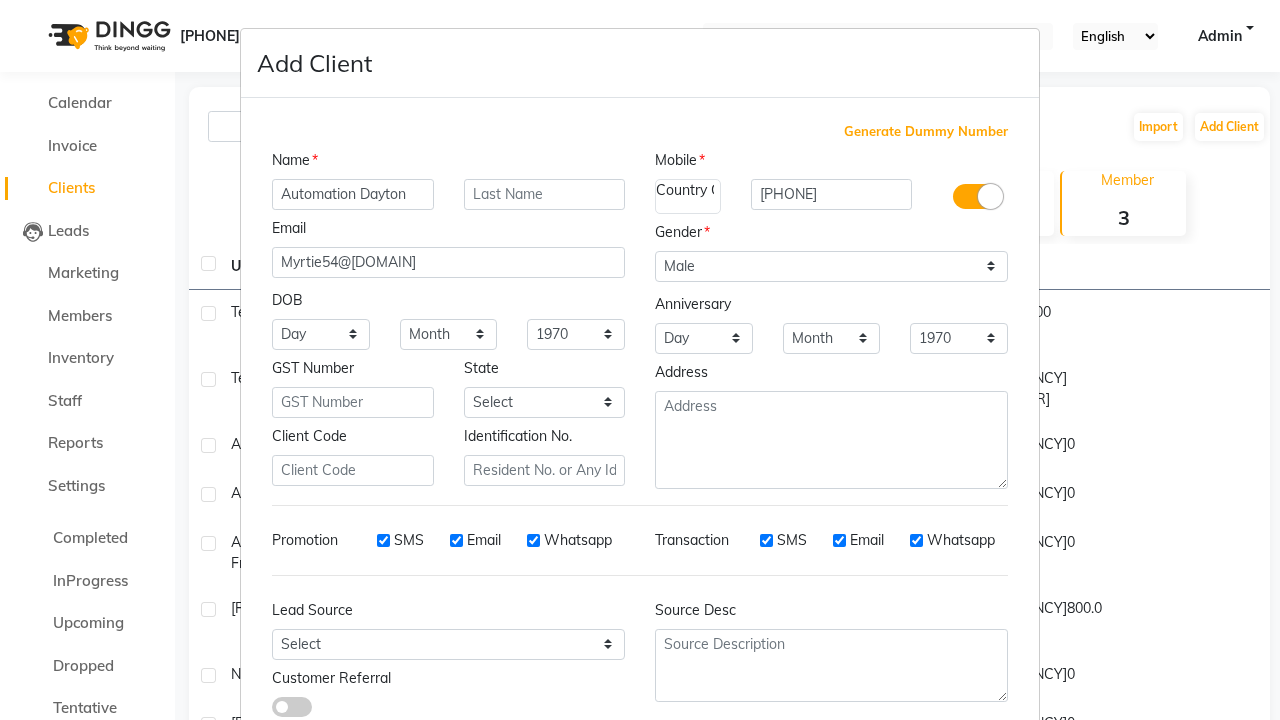 click on "Add" at bounding box center [910, 786] 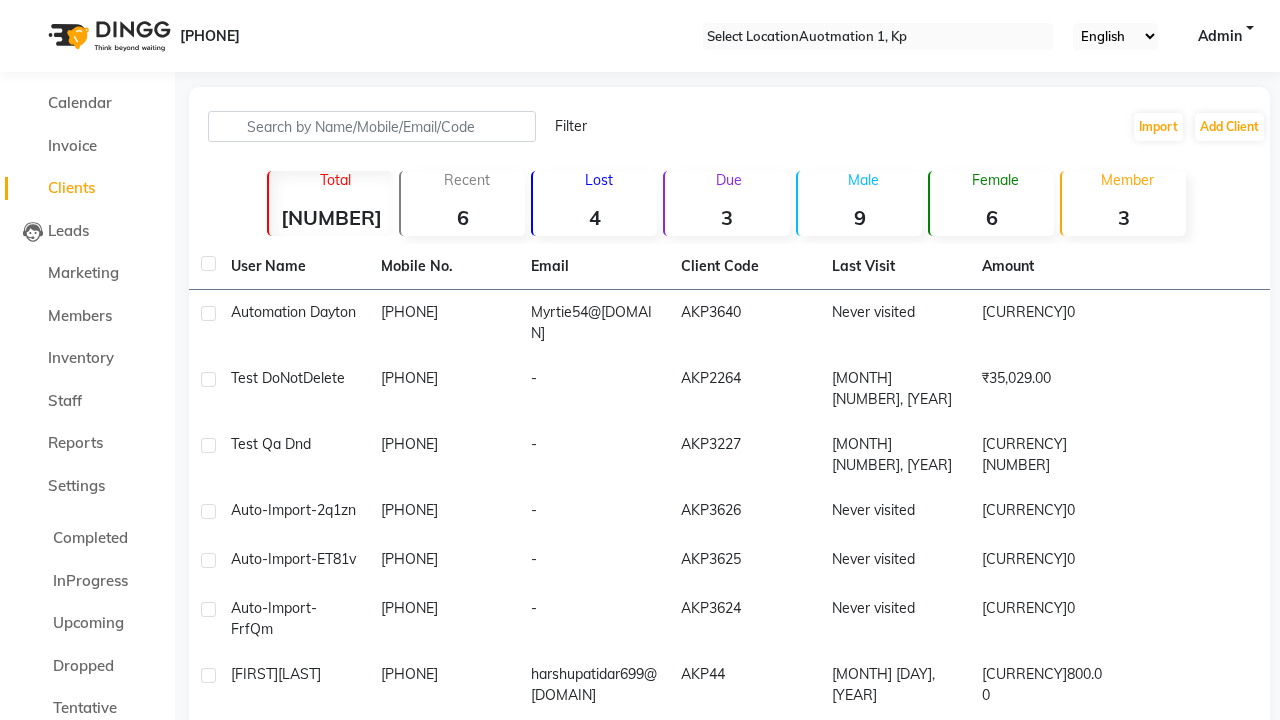click on "Successfully created new user." at bounding box center [640, 1016] 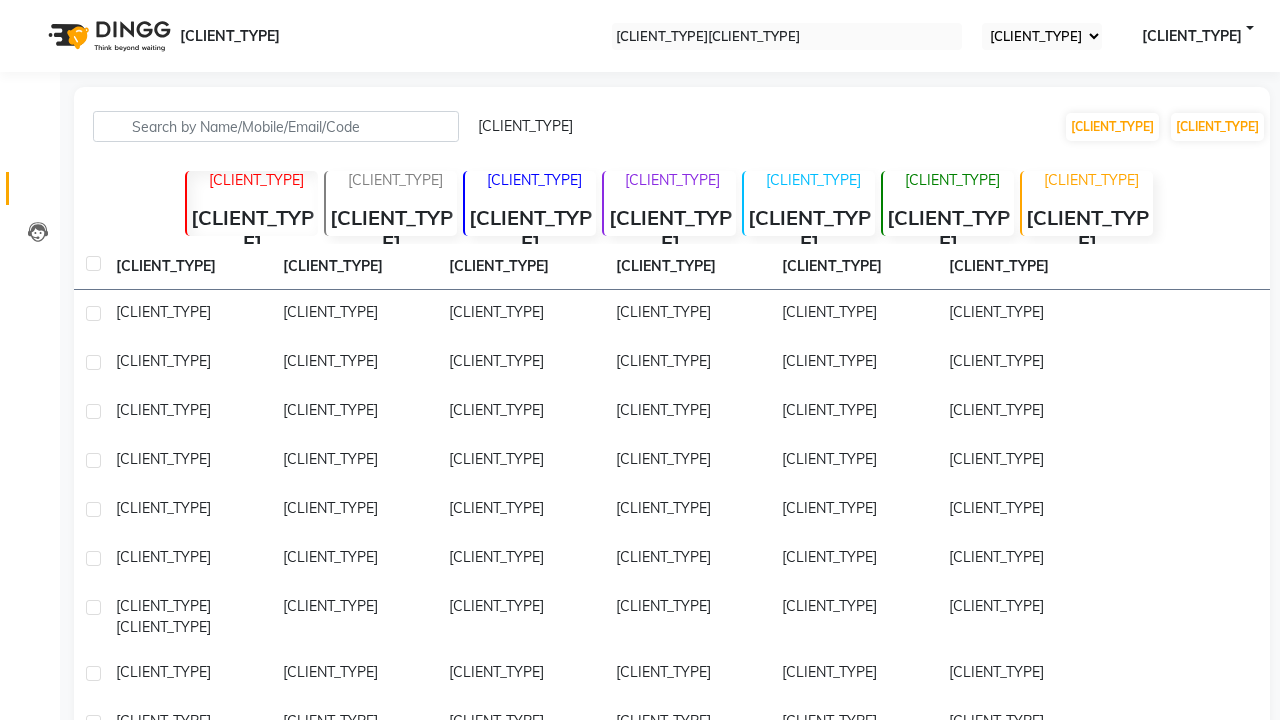 scroll, scrollTop: 0, scrollLeft: 0, axis: both 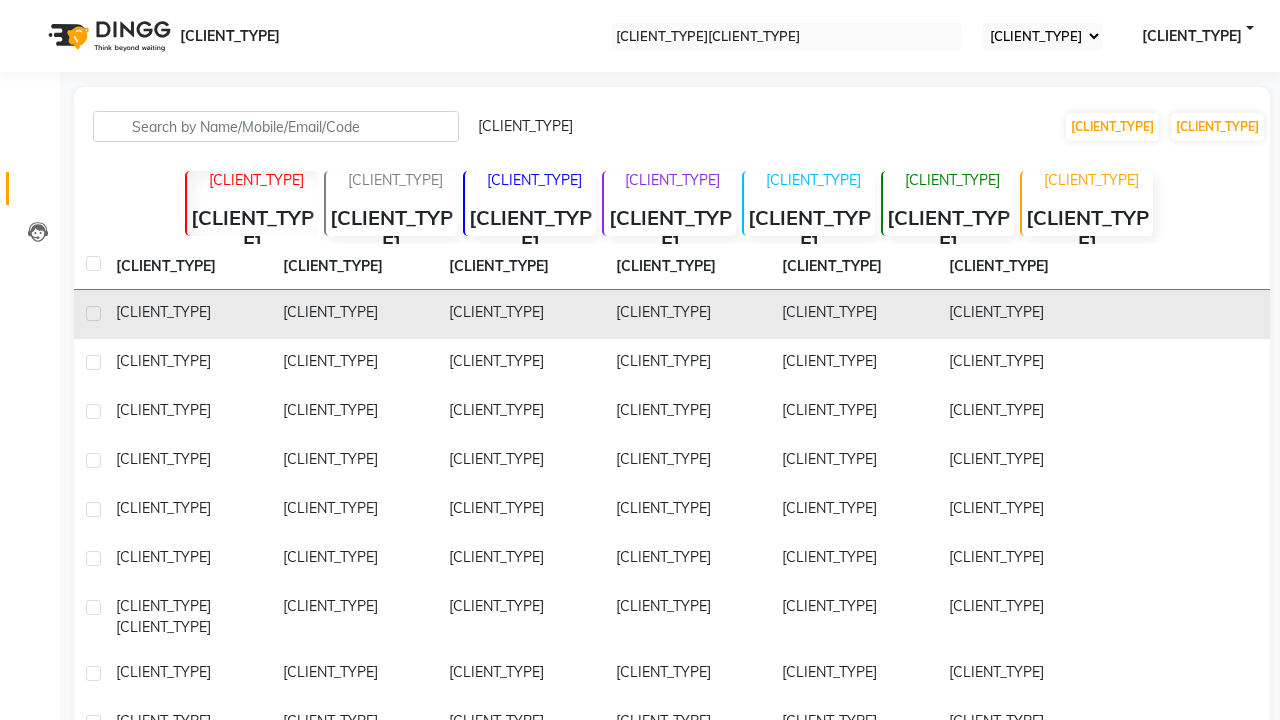 click at bounding box center (93, 313) 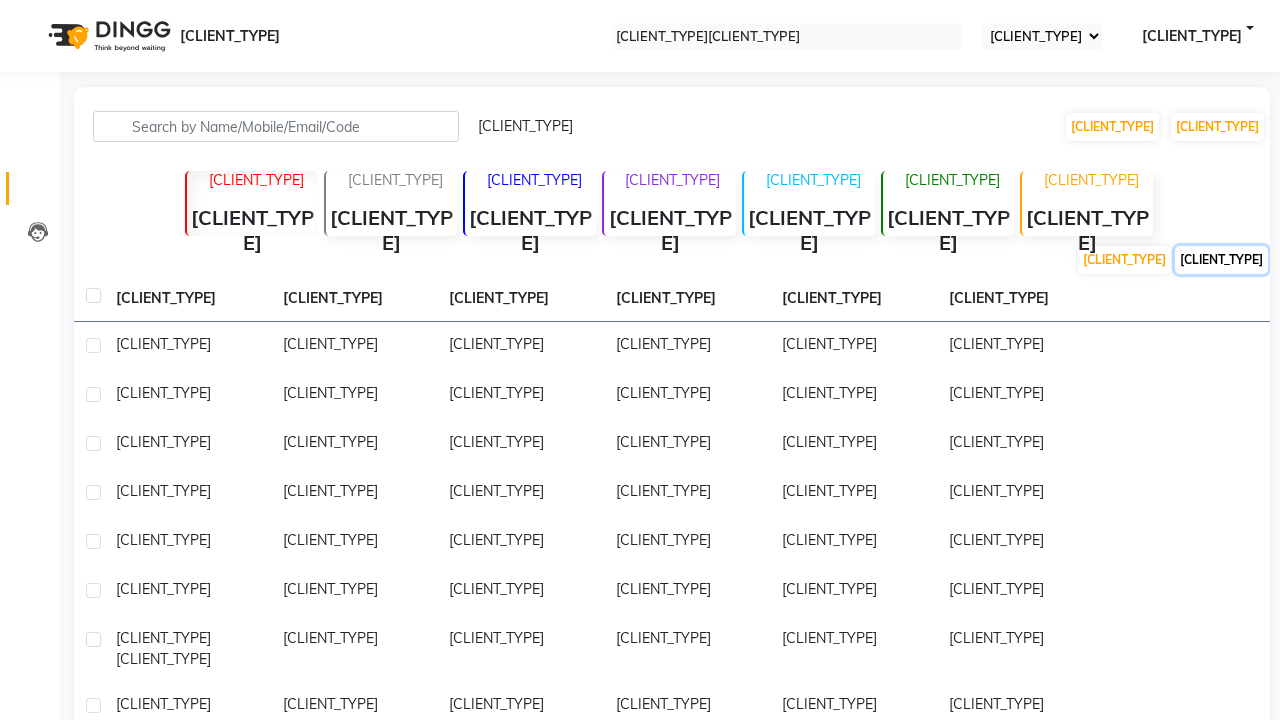click on "[CLIENT_TYPE]" at bounding box center [1124, 260] 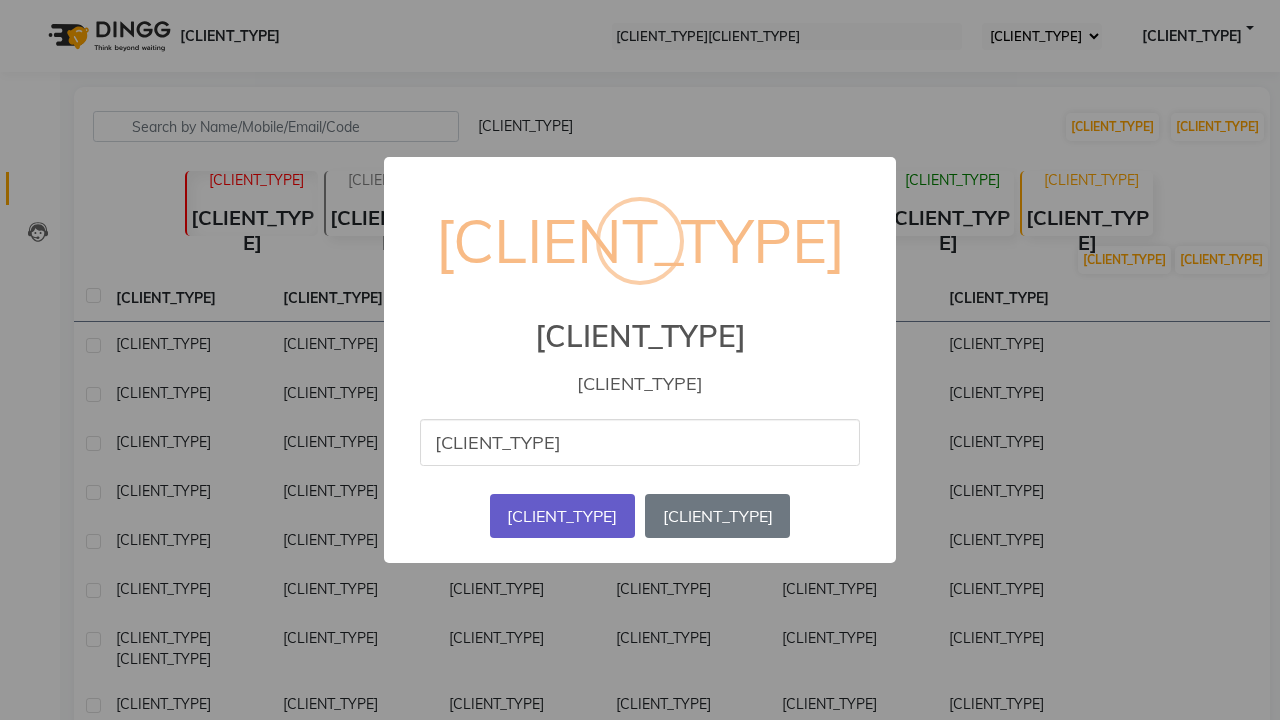type on "[CLIENT_TYPE]" 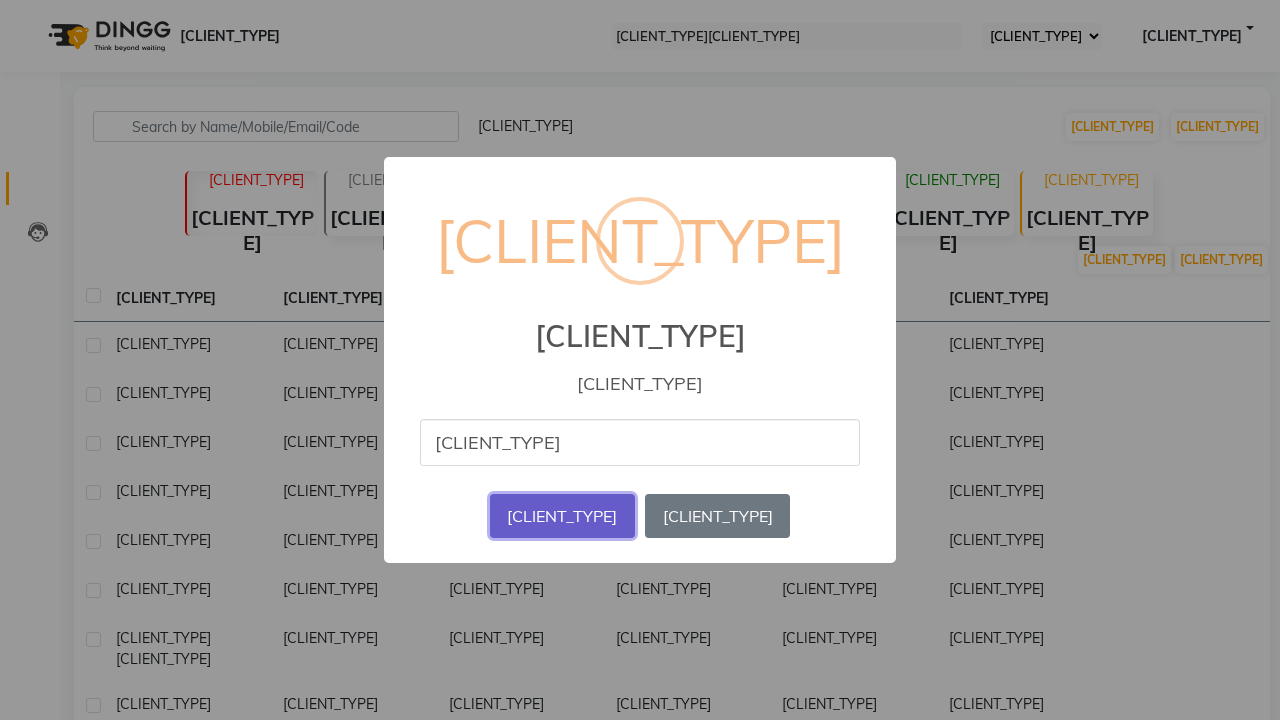 click on "[CLIENT_TYPE]" at bounding box center [562, 516] 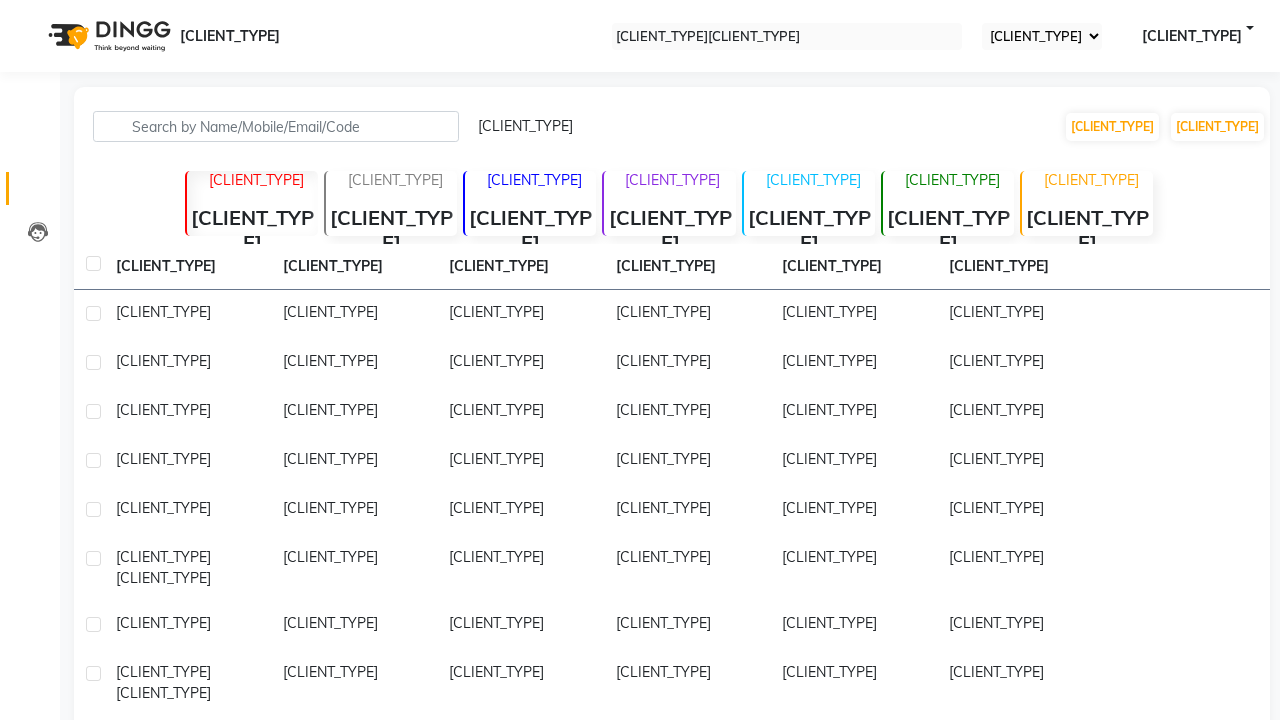 click on "[CLIENT_TYPE]" at bounding box center [640, 931] 